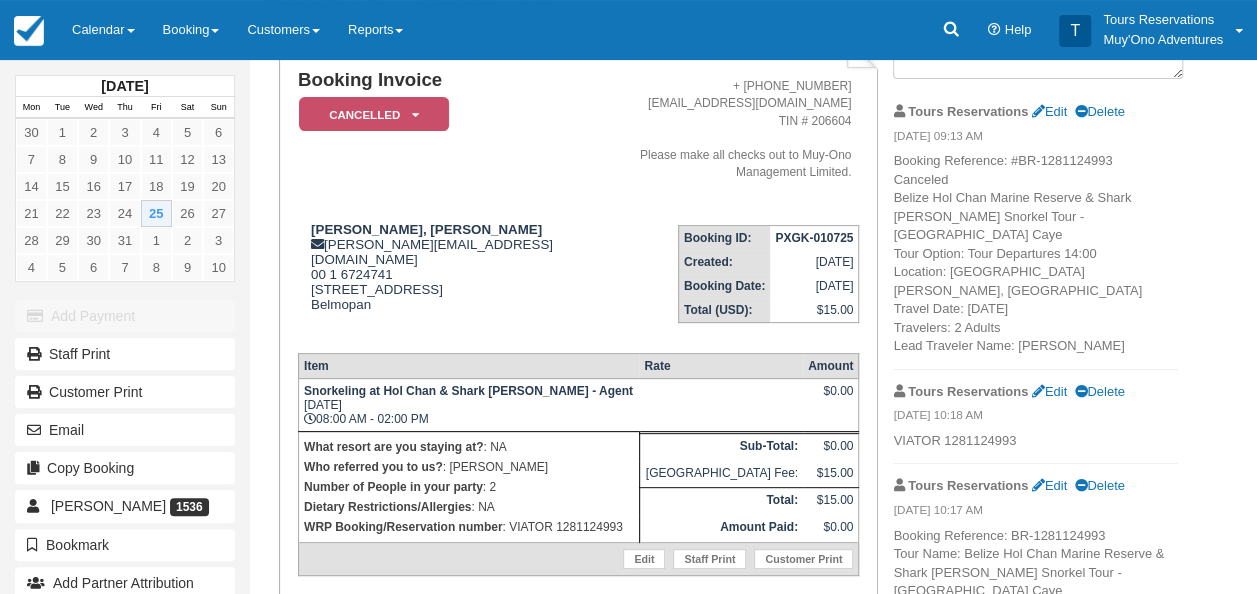 scroll, scrollTop: 200, scrollLeft: 0, axis: vertical 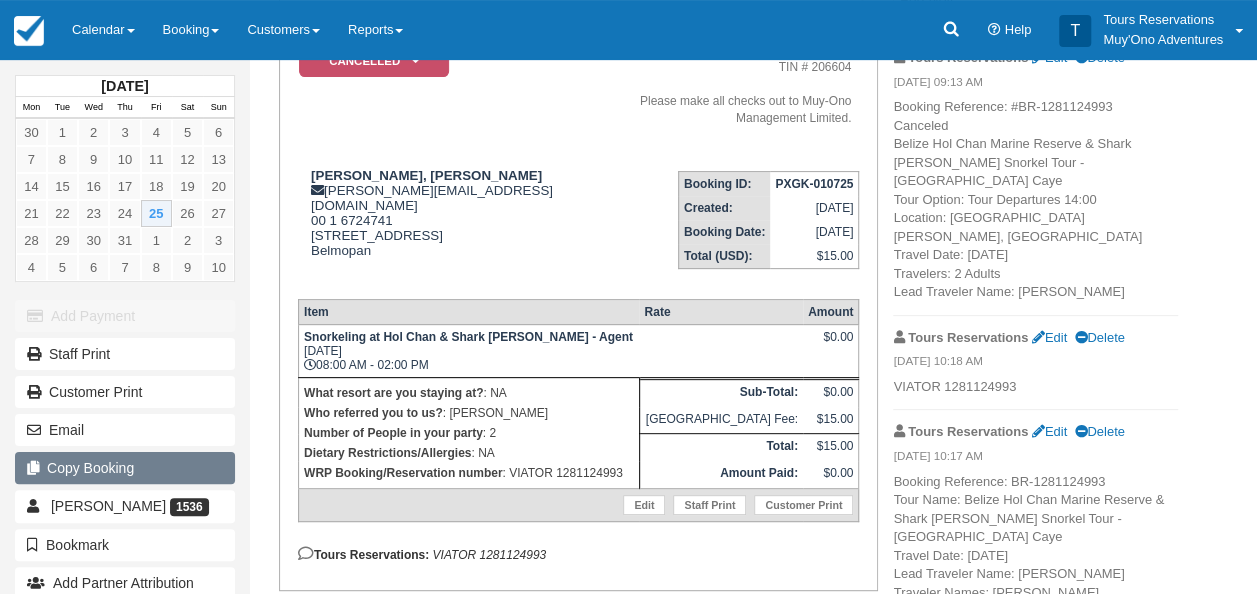 click on "Copy Booking" at bounding box center (125, 468) 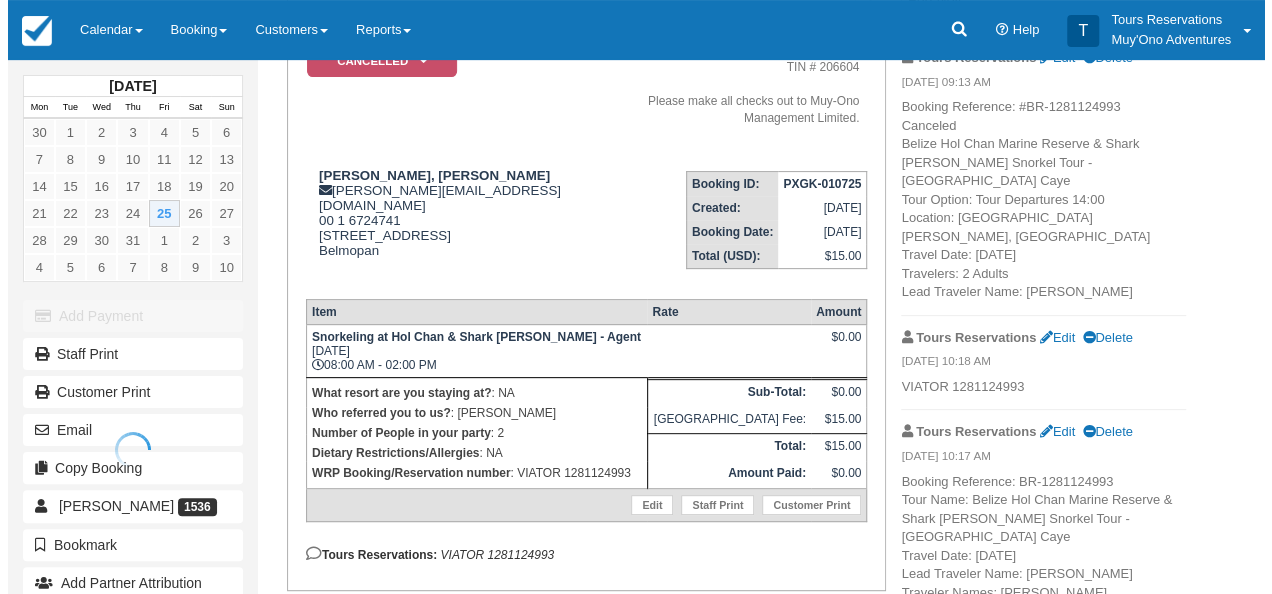 scroll, scrollTop: 0, scrollLeft: 0, axis: both 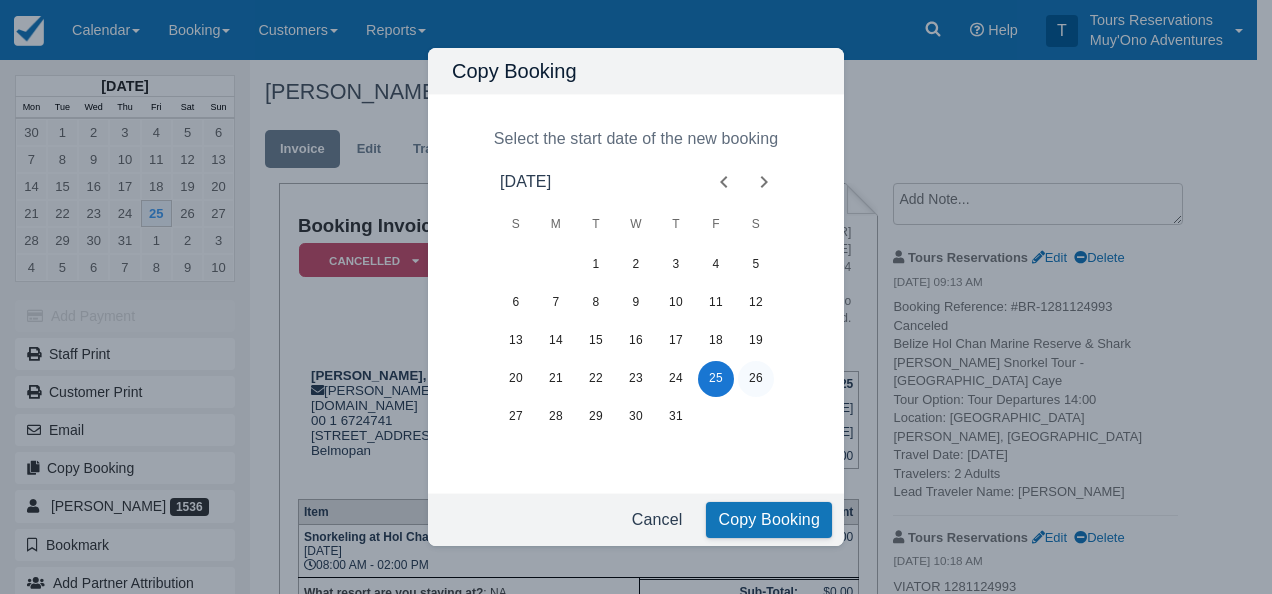 click on "26" at bounding box center (756, 379) 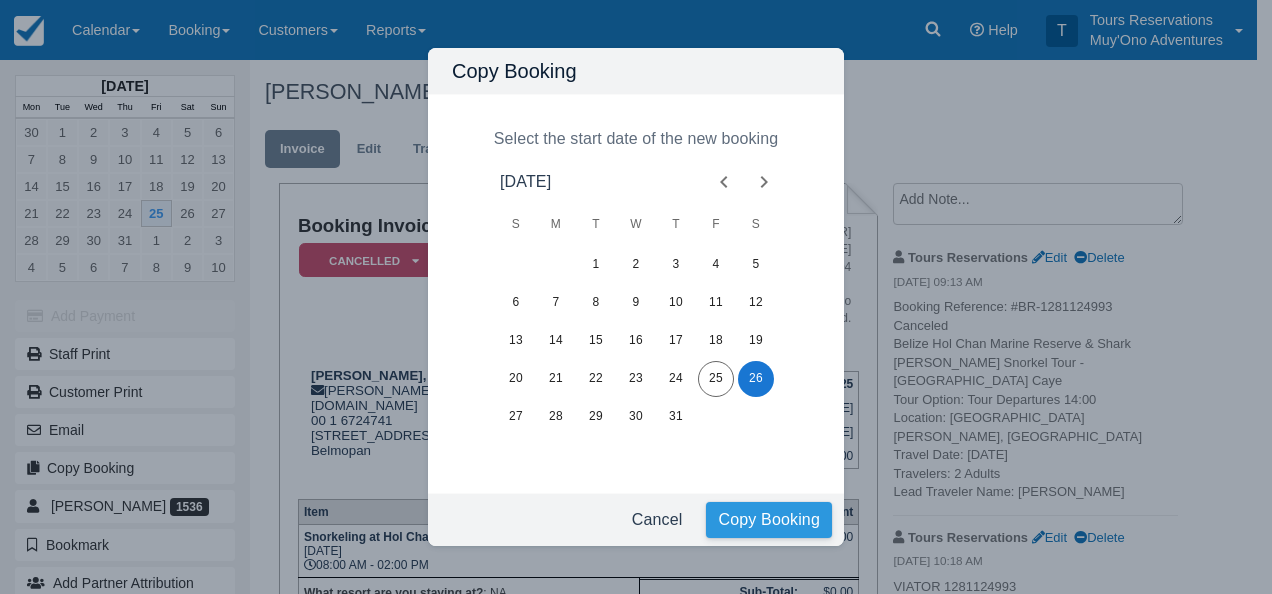 click on "Copy Booking" at bounding box center [769, 520] 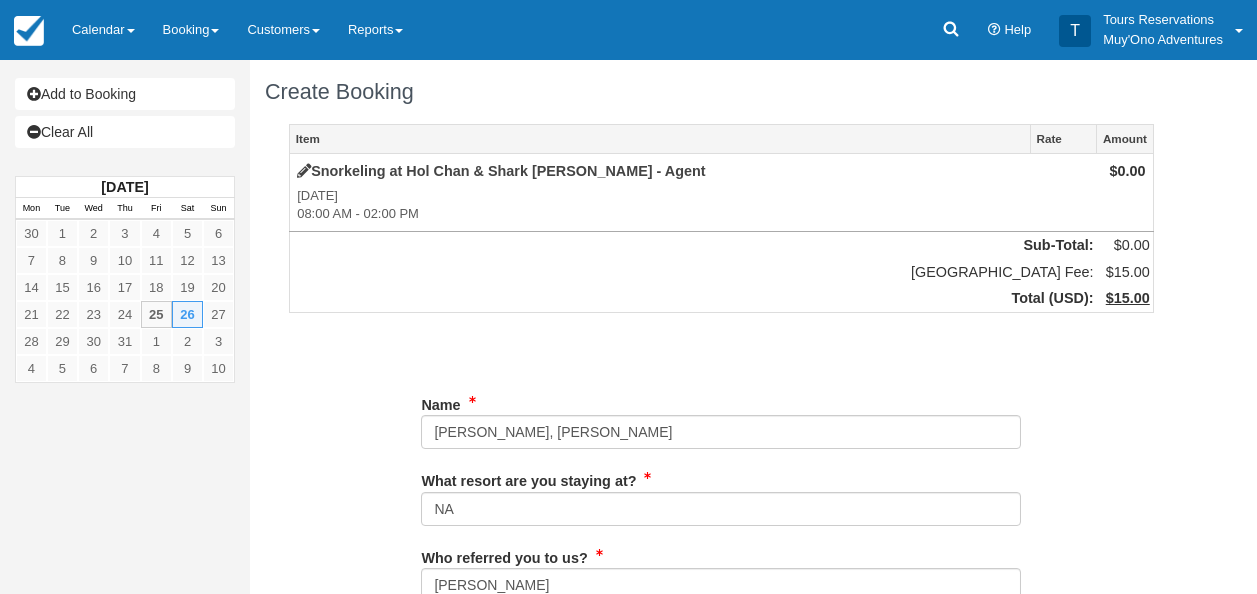 scroll, scrollTop: 0, scrollLeft: 0, axis: both 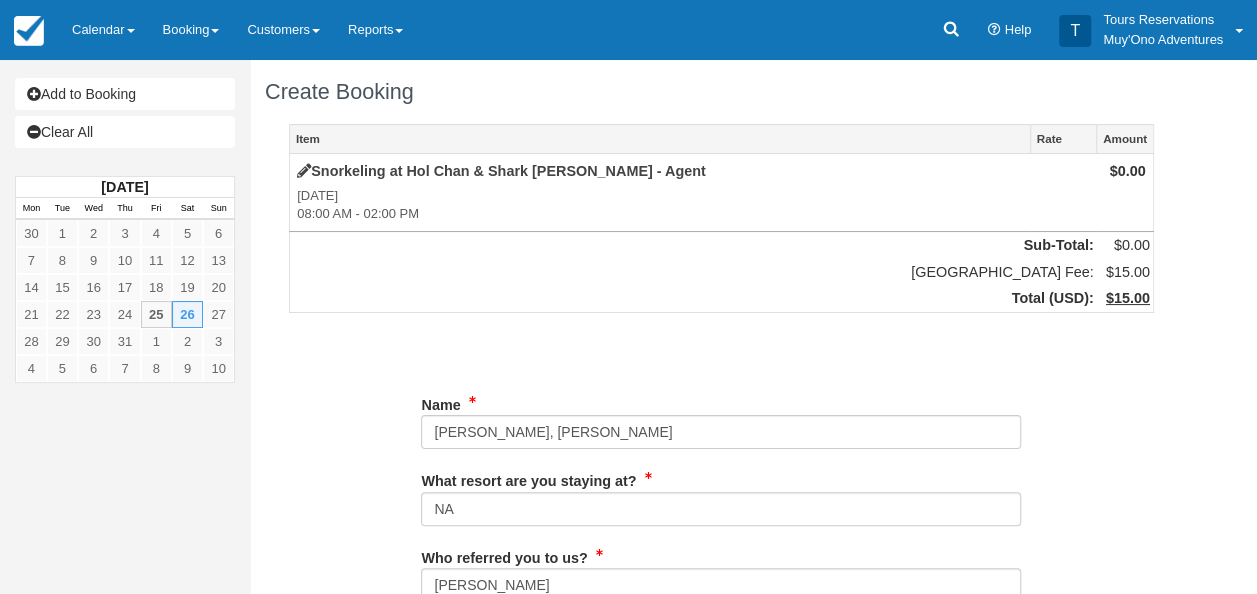 type on "672-4741" 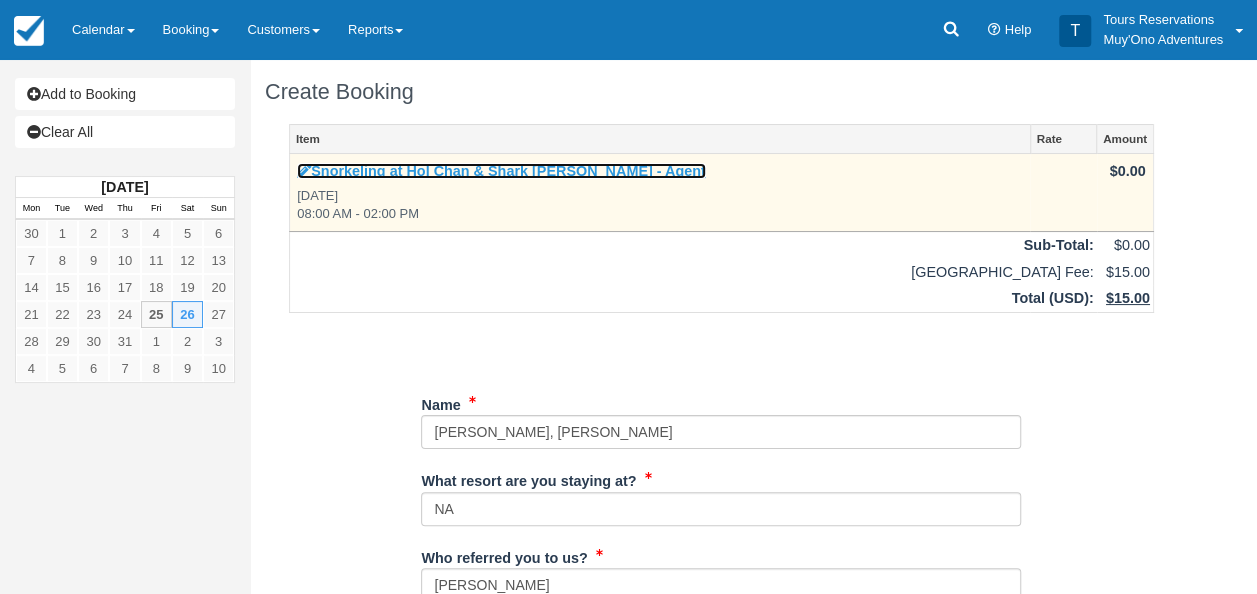 click on "Snorkeling at Hol Chan & Shark [PERSON_NAME] - Agent" at bounding box center (501, 171) 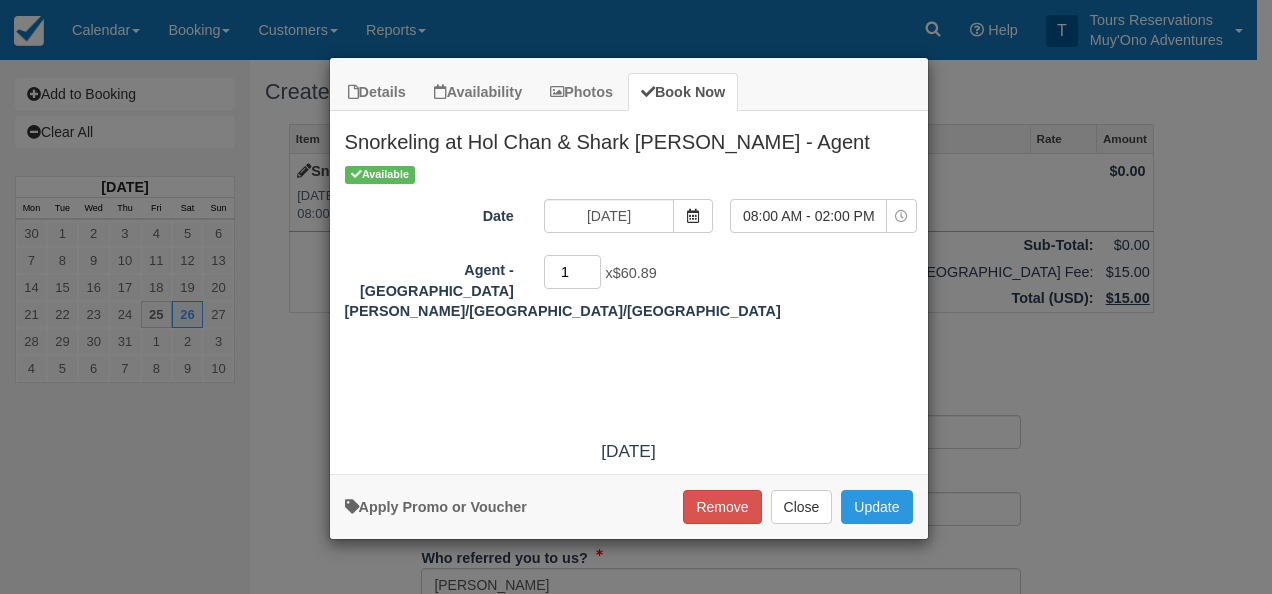 type on "1" 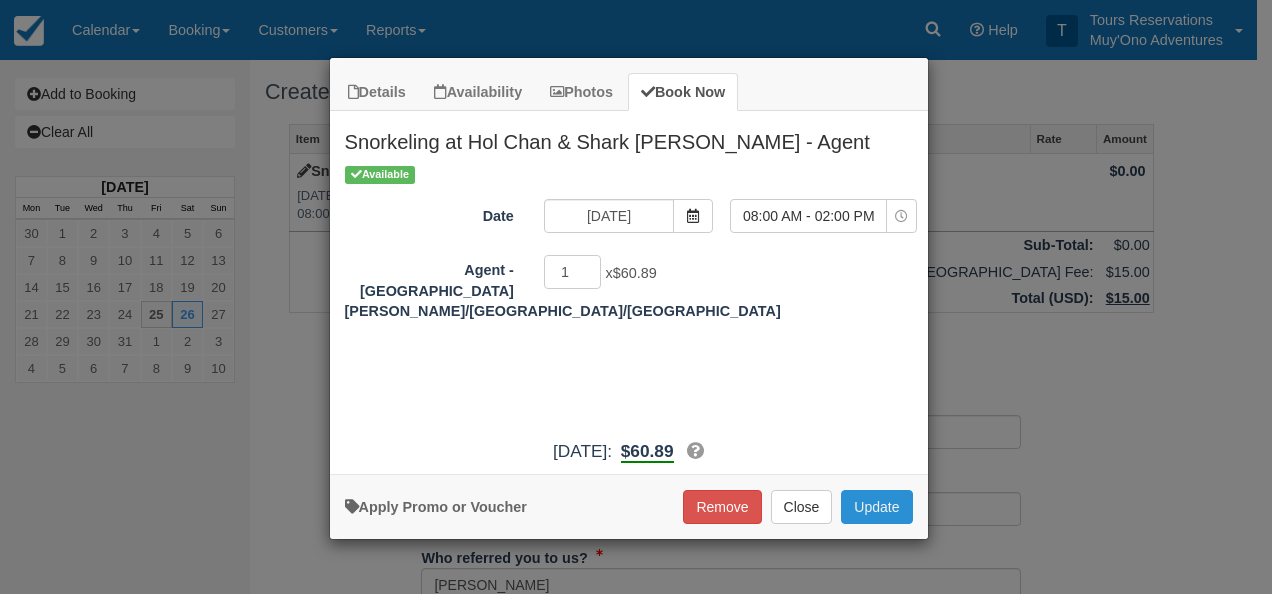 click on "Update" at bounding box center (876, 507) 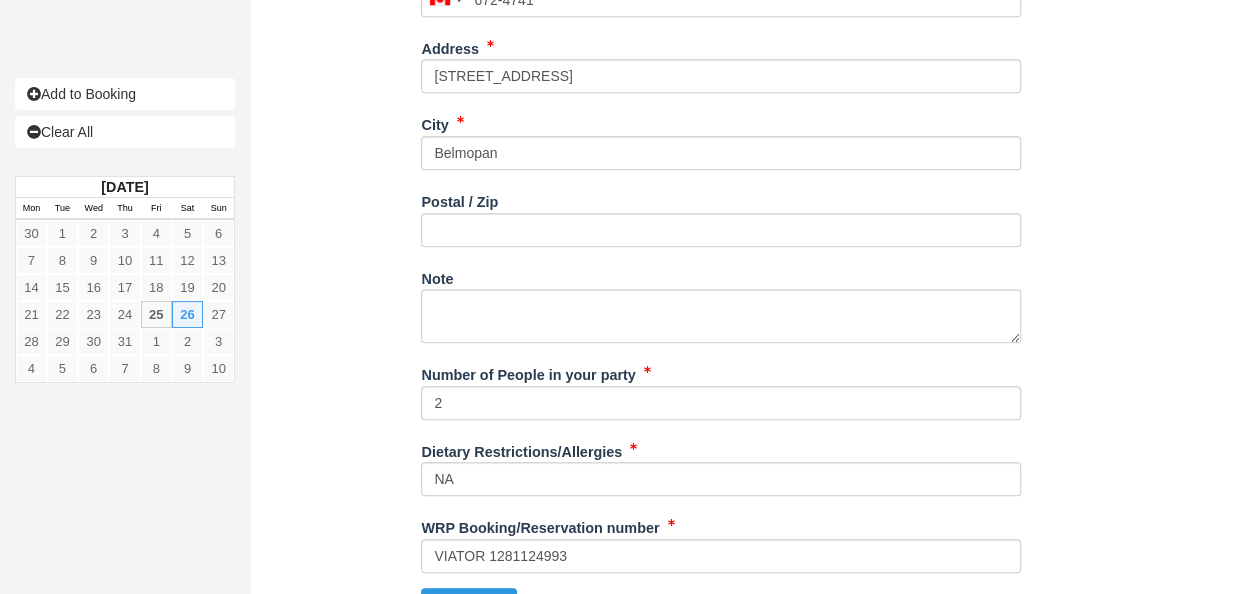 scroll, scrollTop: 805, scrollLeft: 0, axis: vertical 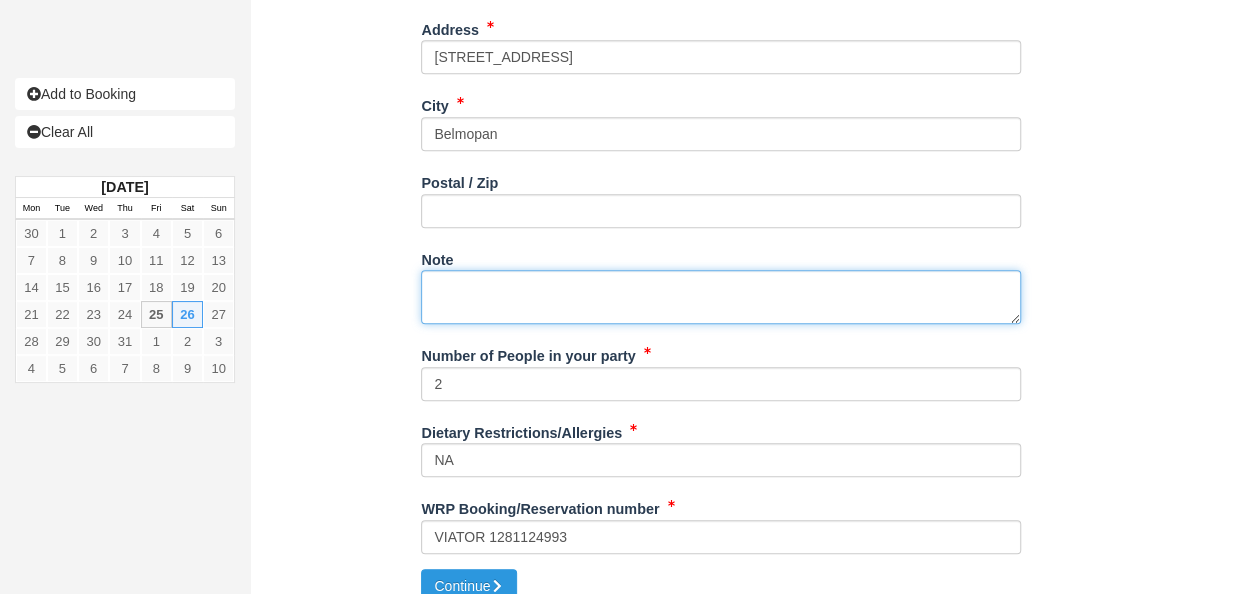 click on "Note" at bounding box center [721, 297] 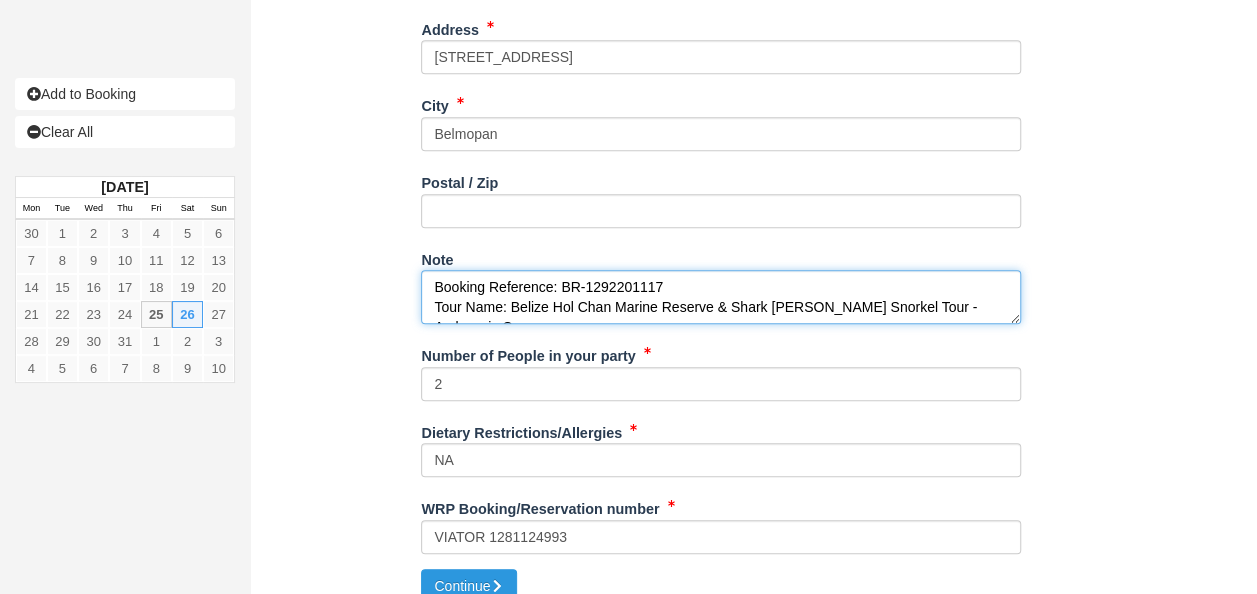 scroll, scrollTop: 131, scrollLeft: 0, axis: vertical 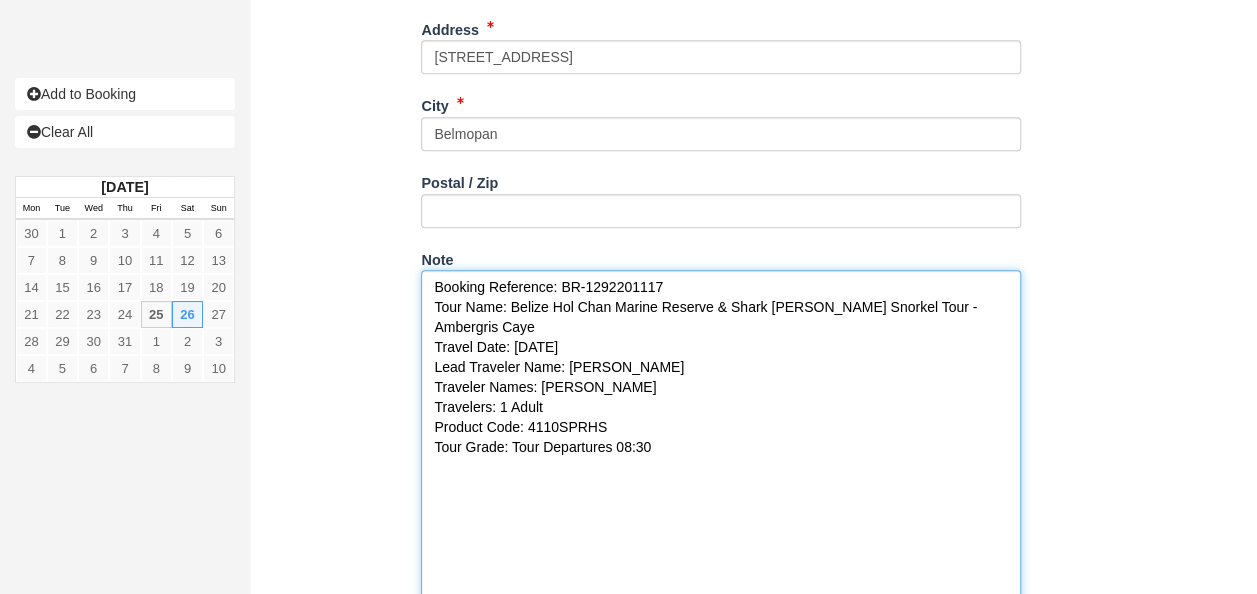 drag, startPoint x: 1014, startPoint y: 291, endPoint x: 1064, endPoint y: 608, distance: 320.919 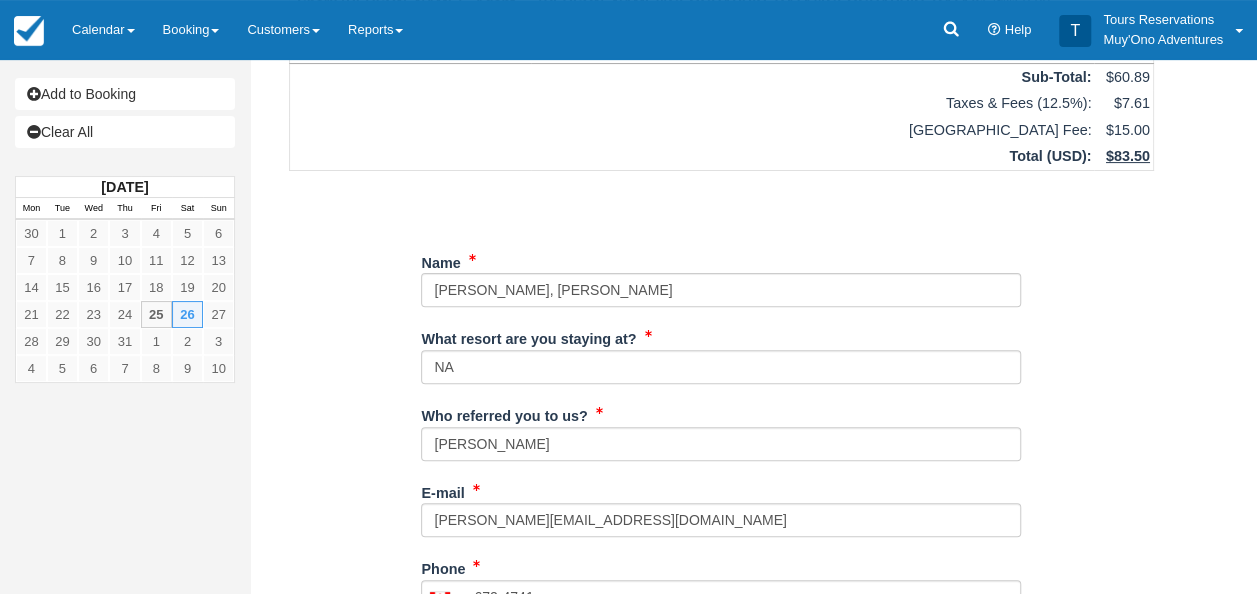 scroll, scrollTop: 0, scrollLeft: 0, axis: both 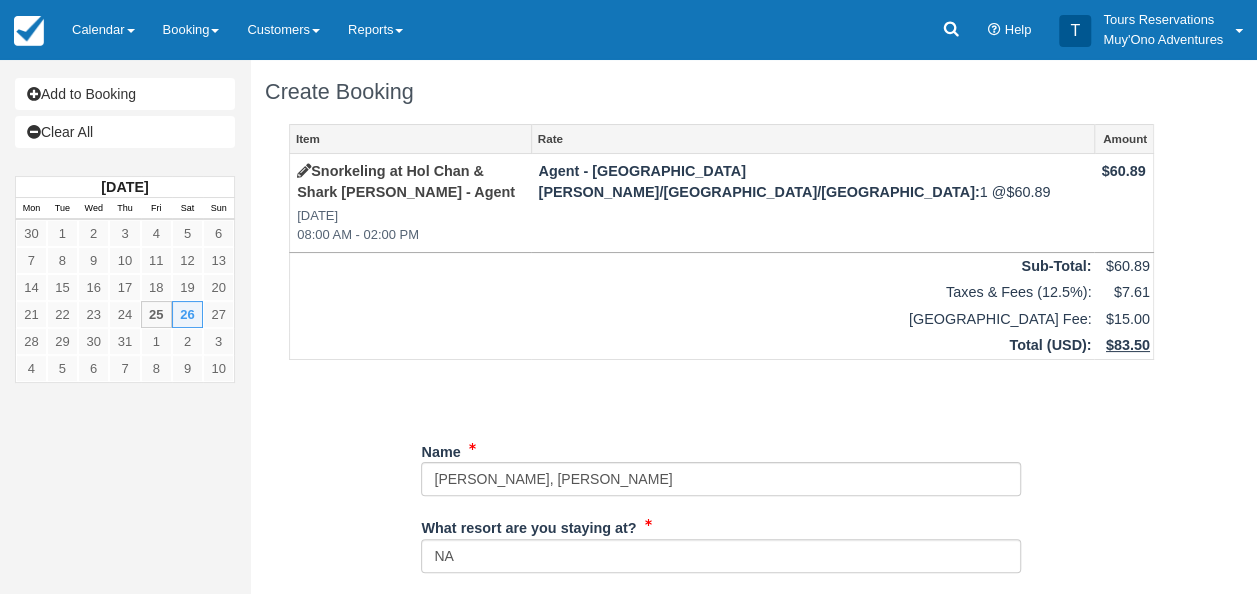 type on "Booking Reference: BR-1292201117
Tour Name: Belize Hol Chan Marine Reserve & Shark Ray Alley Snorkel Tour - Ambergris Caye
Travel Date: Sat, Jul 26, 2025
Lead Traveler Name: Natasha Acres
Traveler Names: Natasha Acres
Travelers: 1 Adult
Product Code: 4110SPRHS
Tour Grade: Tour Departures 08:30" 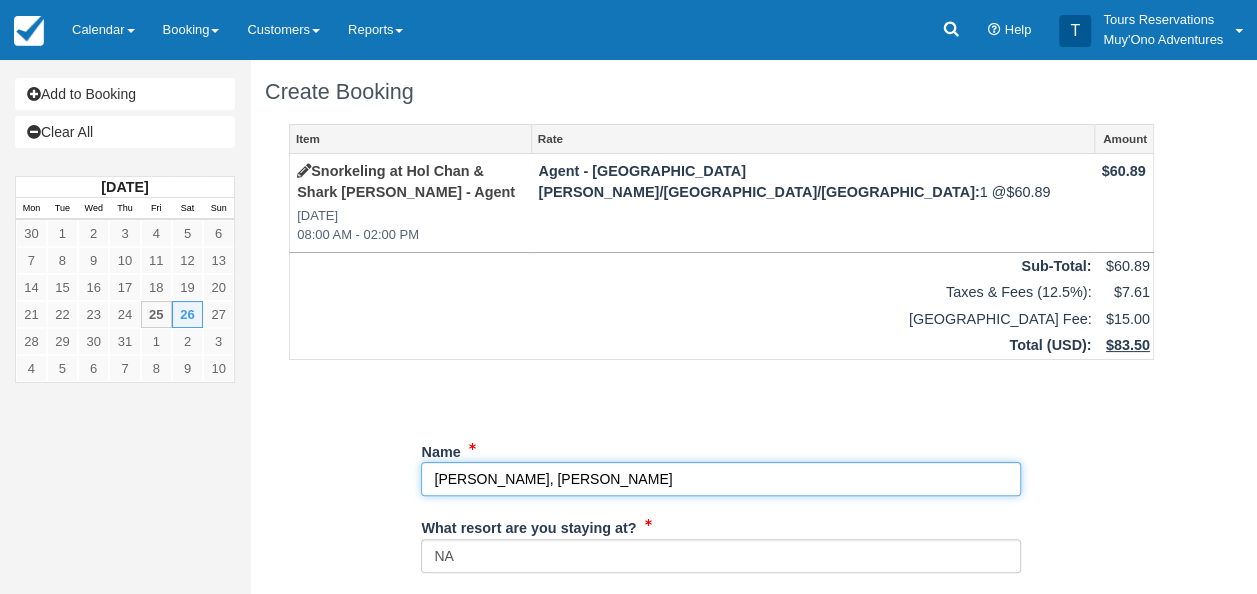 drag, startPoint x: 629, startPoint y: 468, endPoint x: 308, endPoint y: 465, distance: 321.014 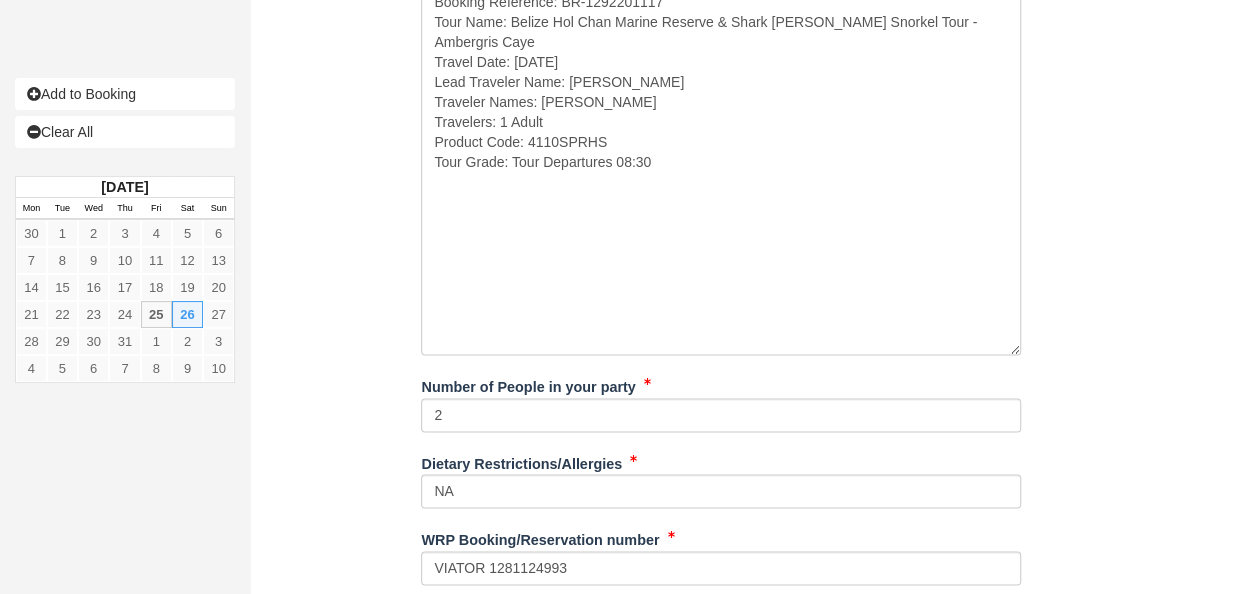 scroll, scrollTop: 1122, scrollLeft: 0, axis: vertical 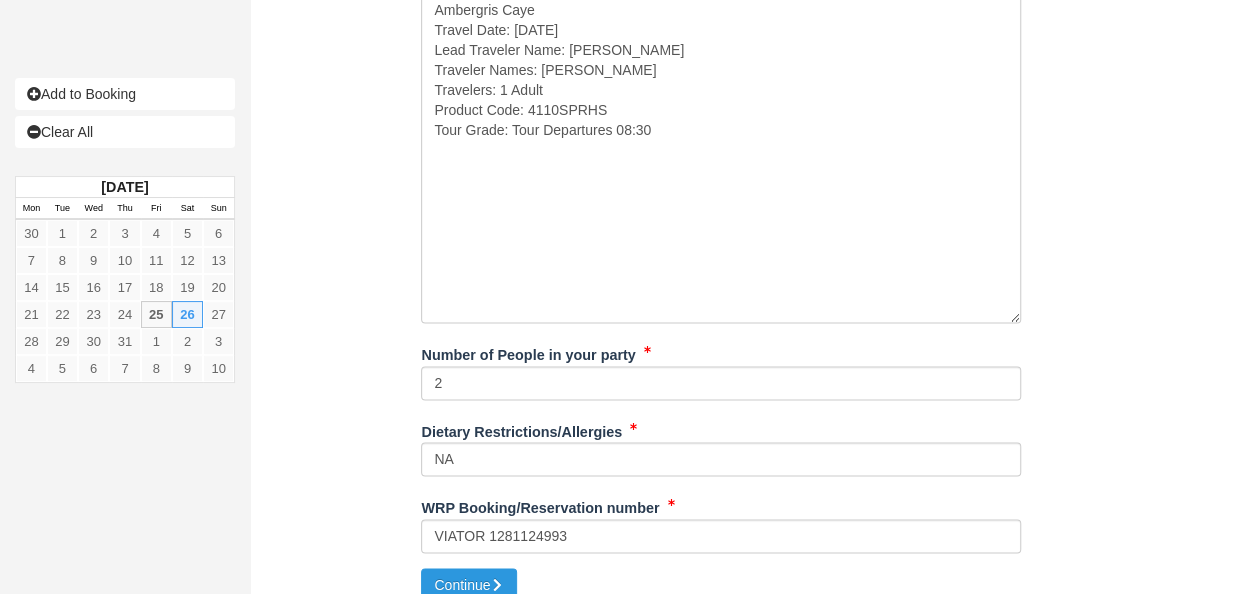 type on "Natasha Acres" 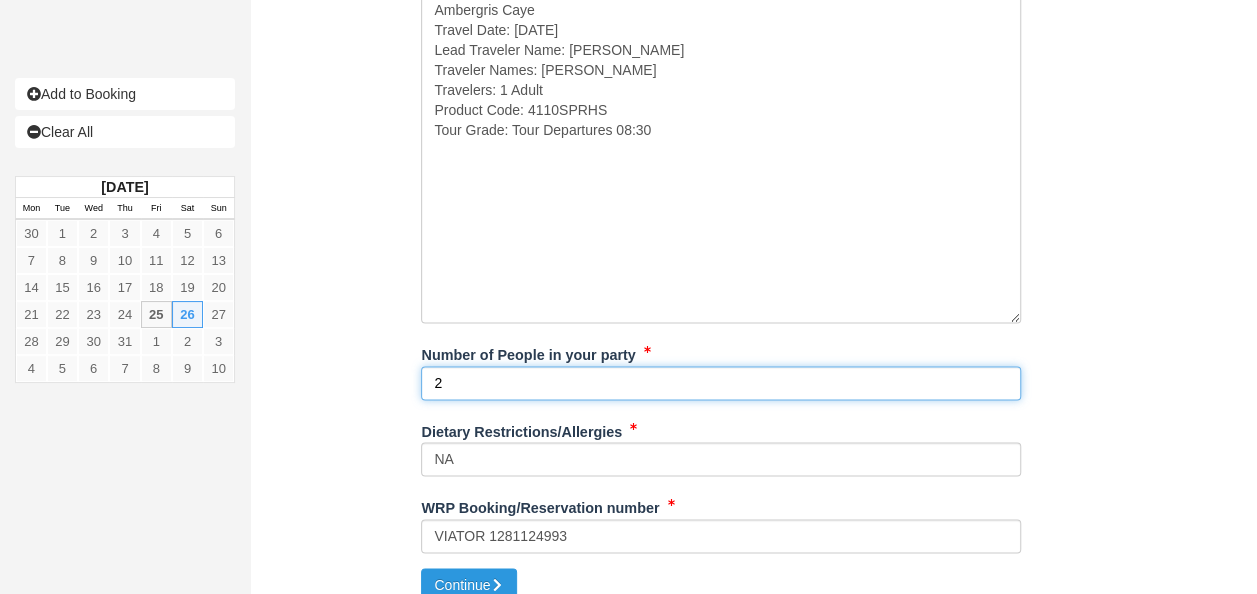 drag, startPoint x: 484, startPoint y: 357, endPoint x: 355, endPoint y: 366, distance: 129.31357 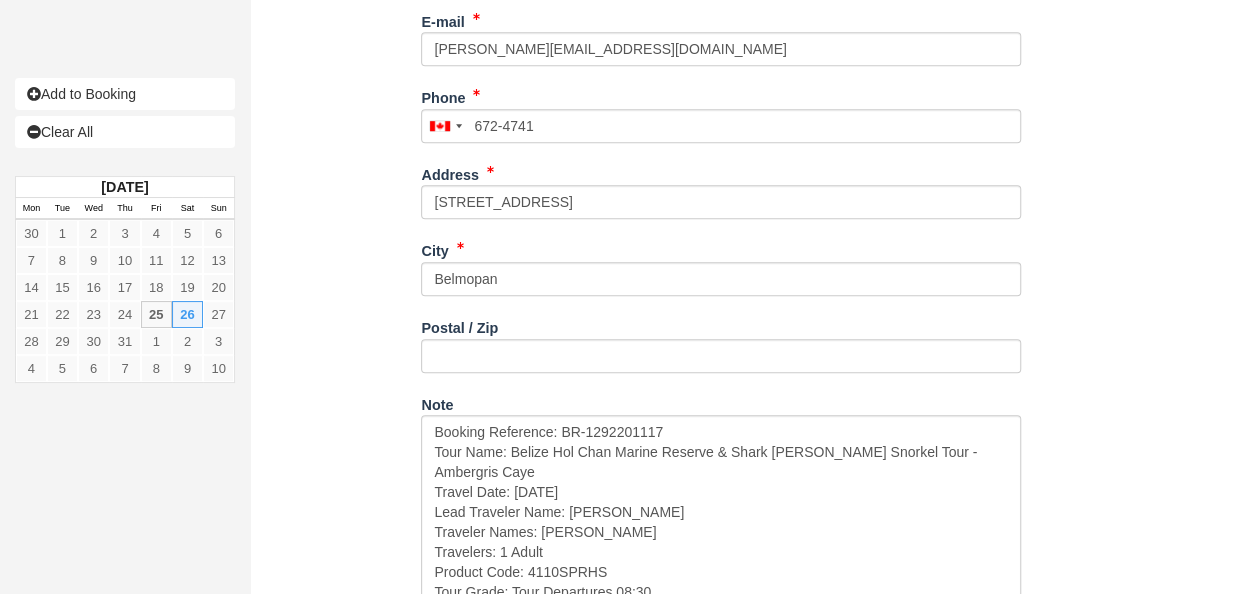 scroll, scrollTop: 622, scrollLeft: 0, axis: vertical 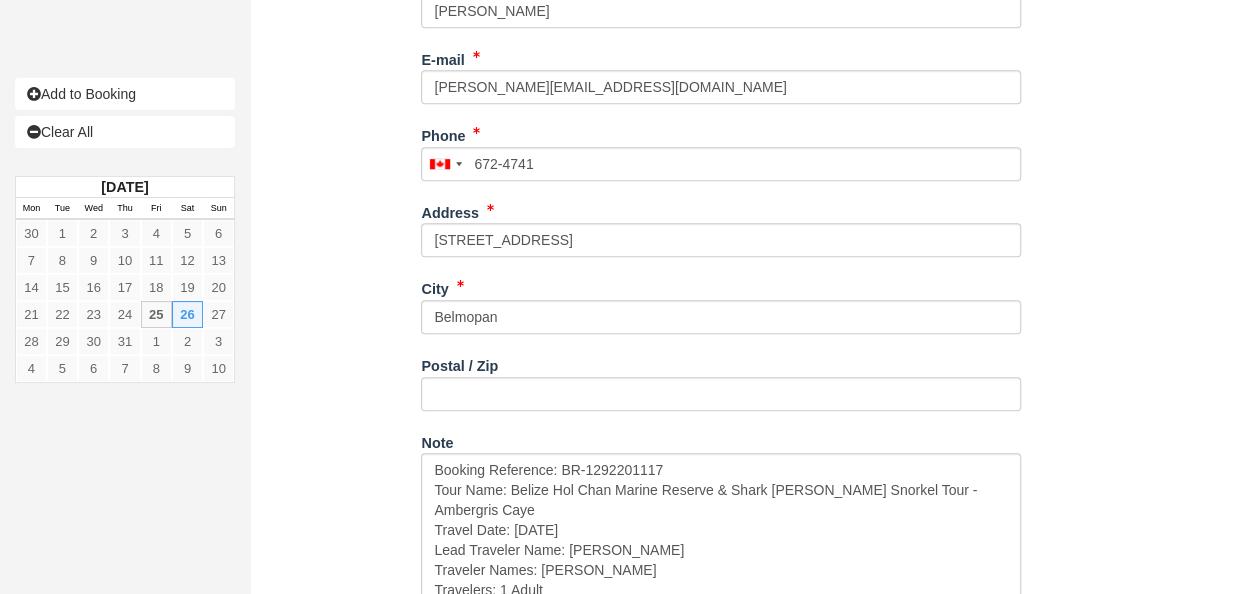 type on "1" 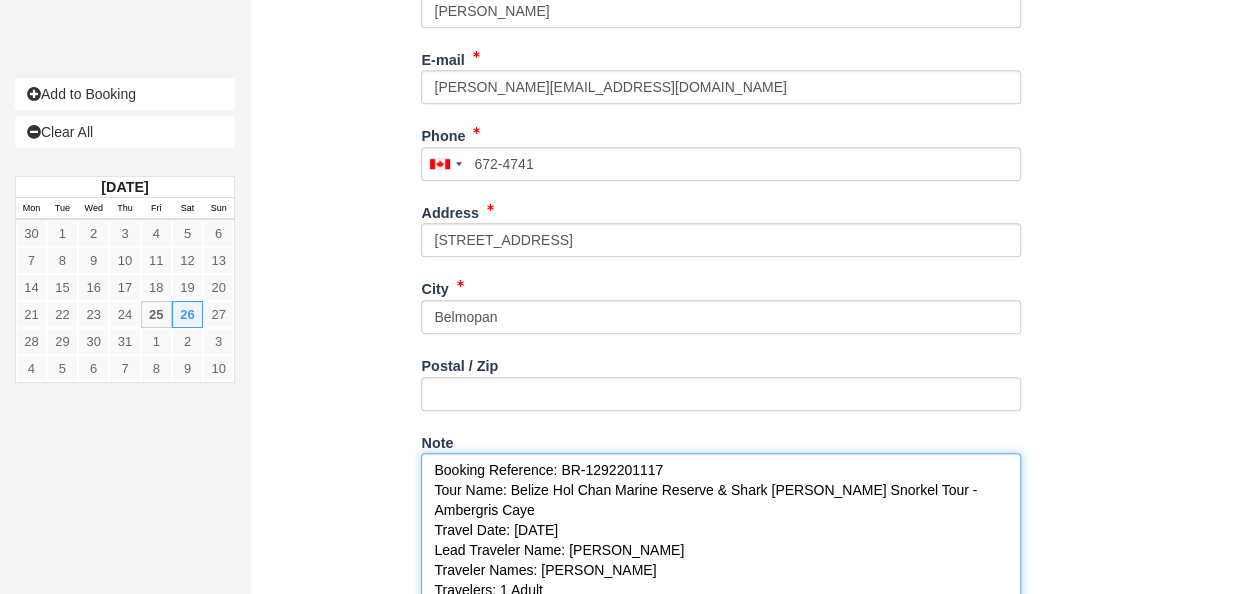 click on "Booking Reference: BR-1292201117
Tour Name: Belize Hol Chan Marine Reserve & Shark Ray Alley Snorkel Tour - Ambergris Caye
Travel Date: Sat, Jul 26, 2025
Lead Traveler Name: Natasha Acres
Traveler Names: Natasha Acres
Travelers: 1 Adult
Product Code: 4110SPRHS
Tour Grade: Tour Departures 08:30" at bounding box center [721, 638] 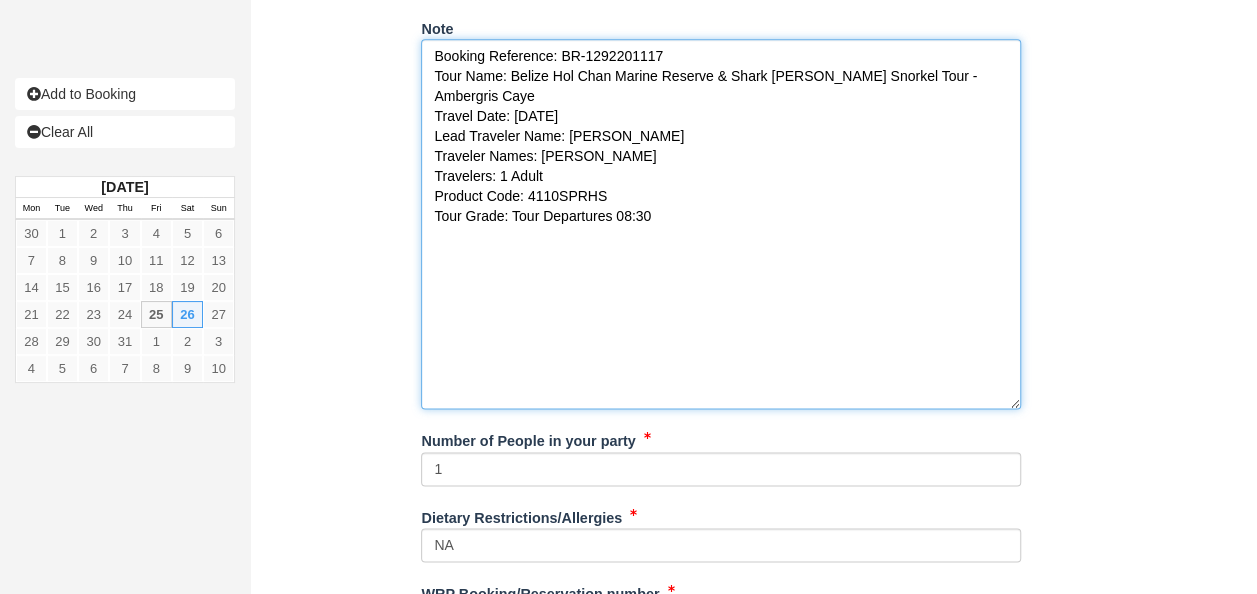 scroll, scrollTop: 1122, scrollLeft: 0, axis: vertical 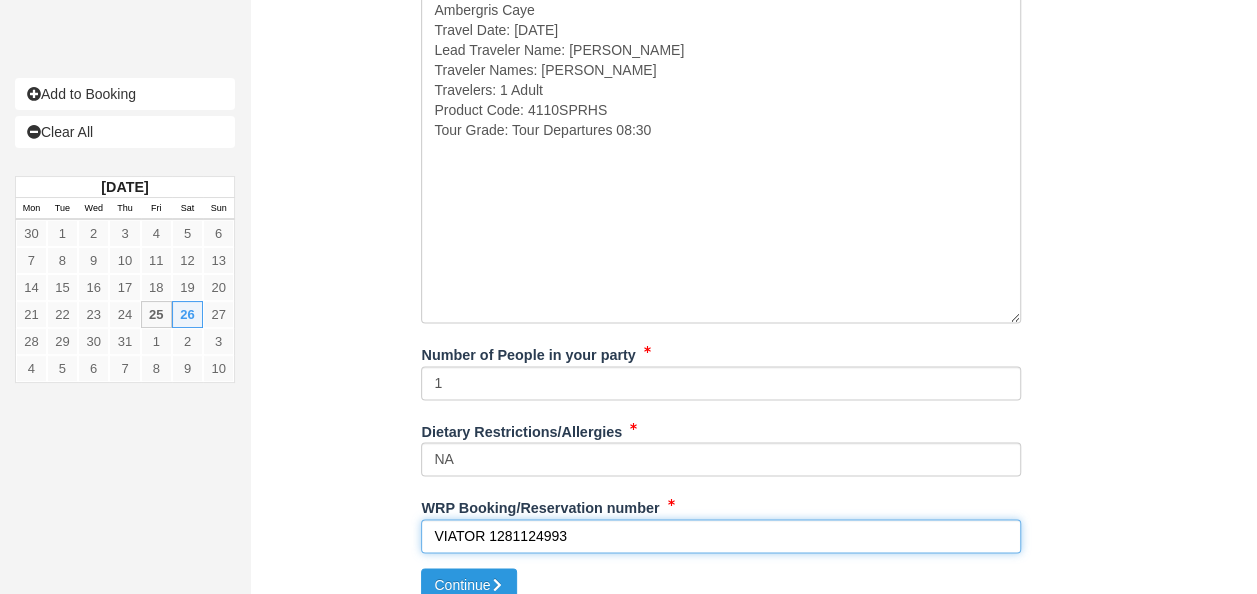 click on "VIATOR 1281124993" at bounding box center (721, 536) 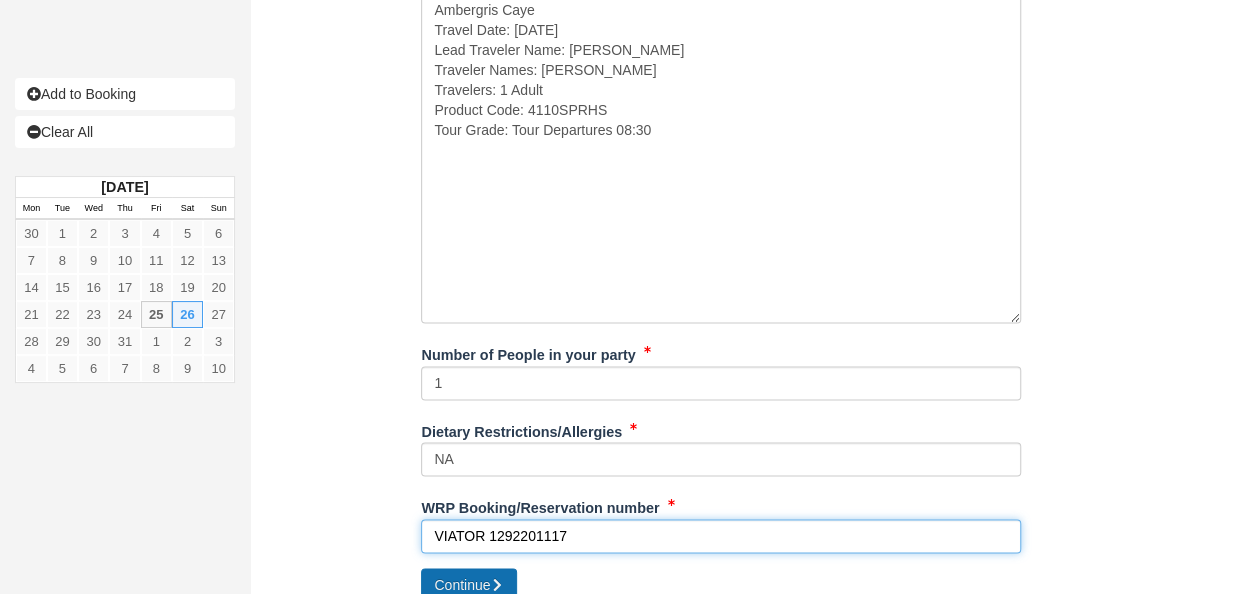type on "VIATOR 1292201117" 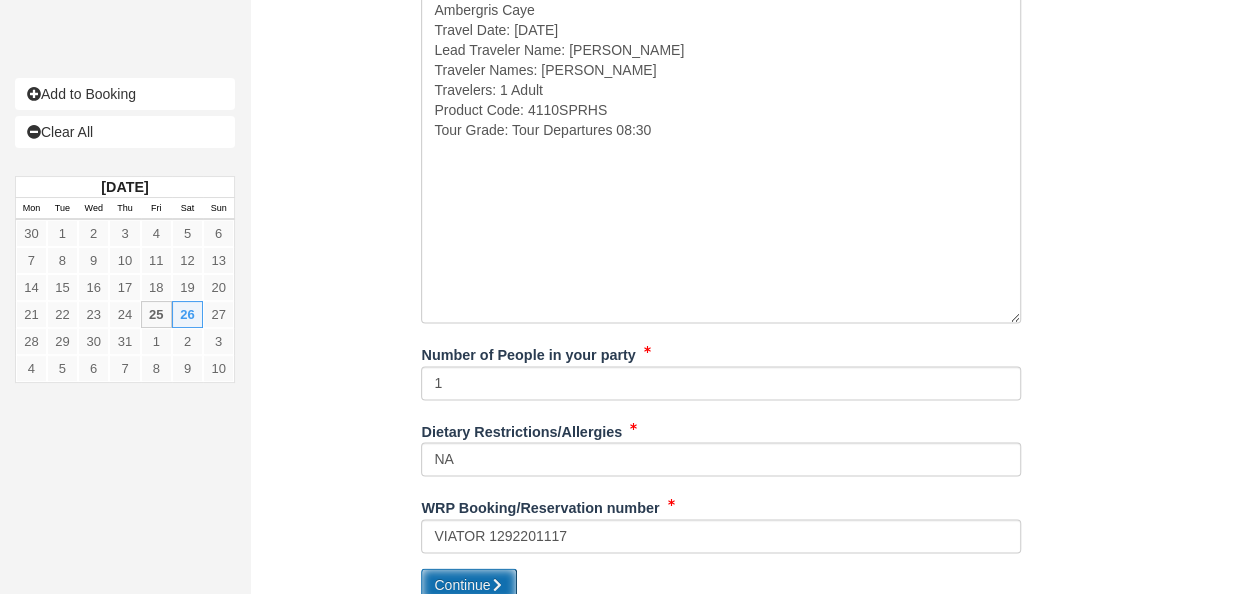 click on "Continue" at bounding box center [469, 585] 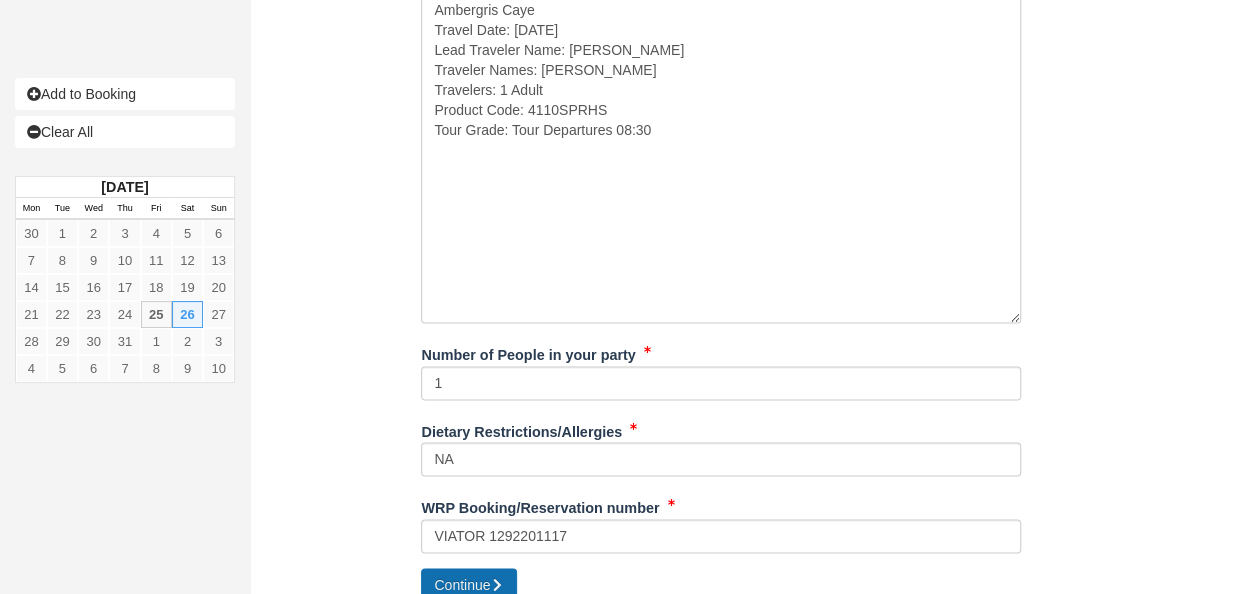 type on "+16724741" 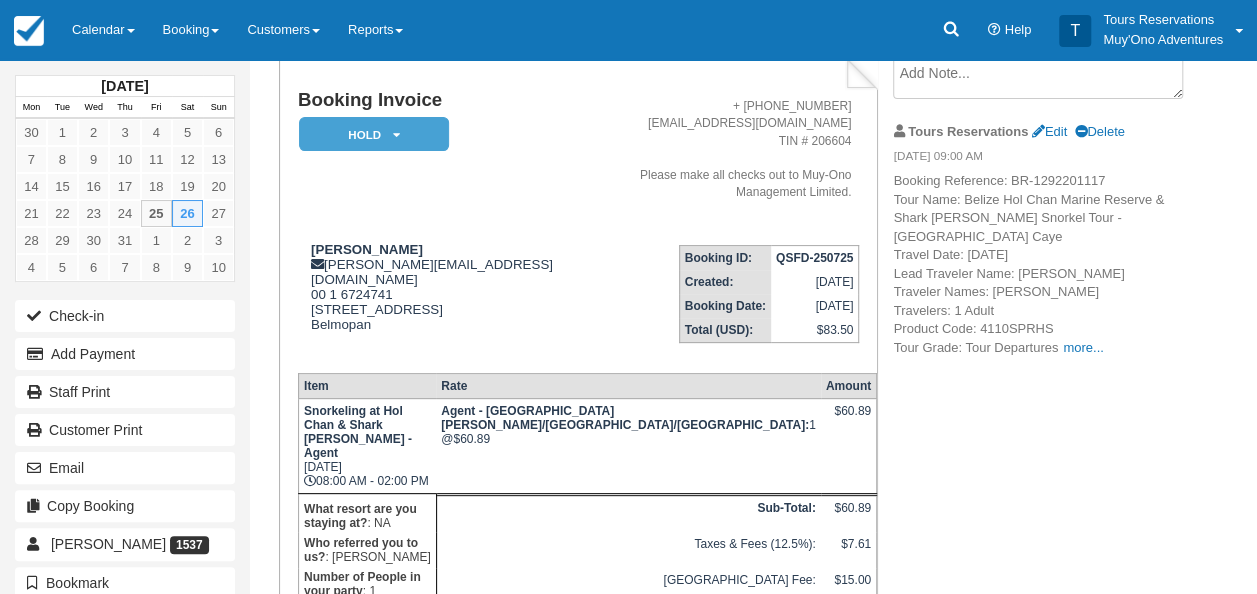 scroll, scrollTop: 0, scrollLeft: 0, axis: both 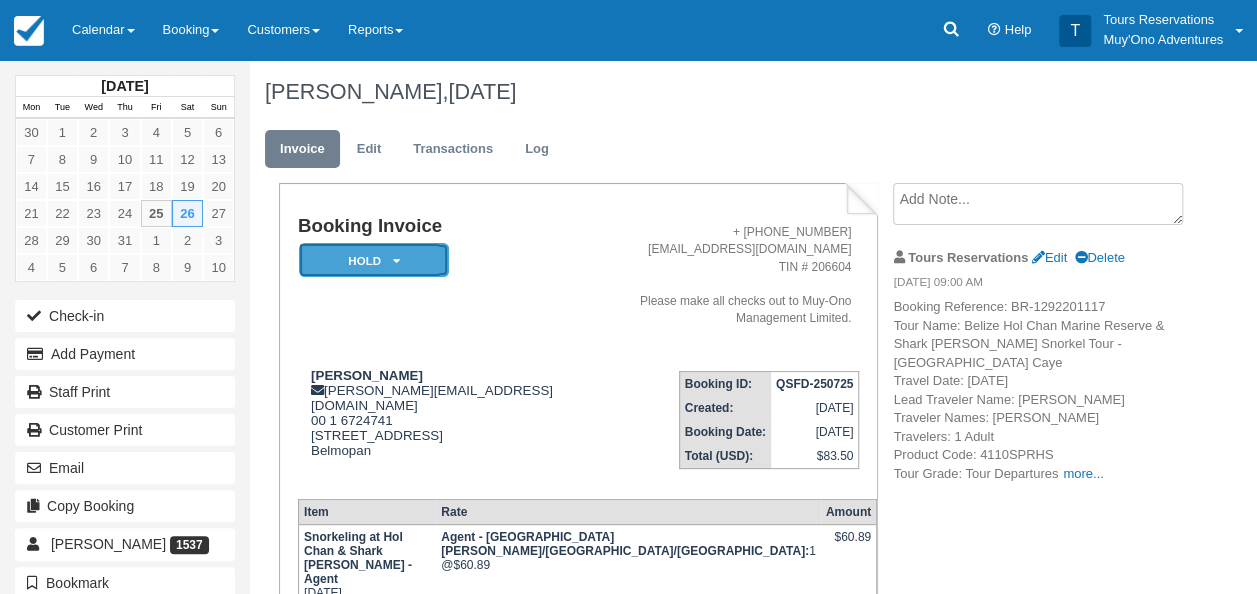 click on "HOLD" at bounding box center (374, 260) 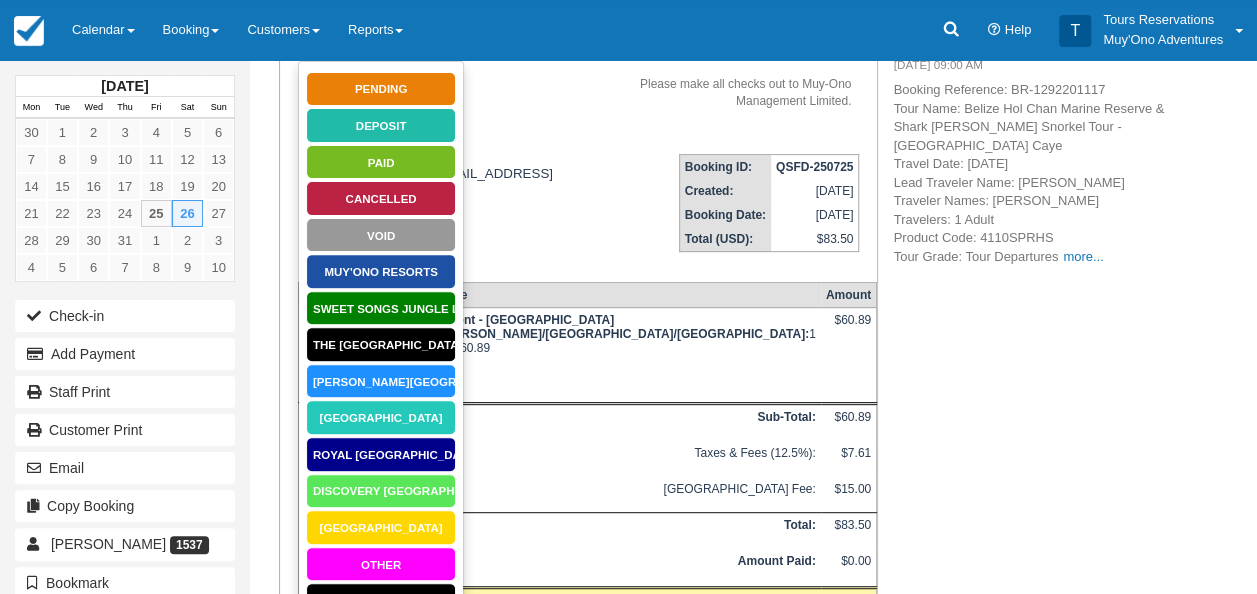 scroll, scrollTop: 359, scrollLeft: 0, axis: vertical 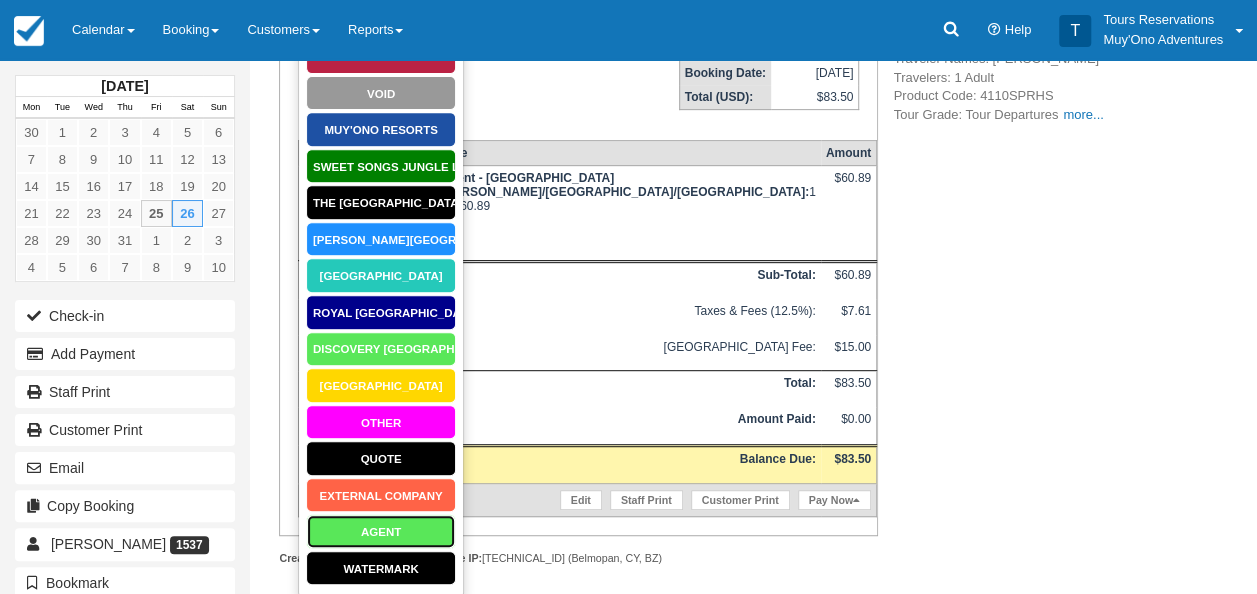 click on "AGENT" at bounding box center [381, 531] 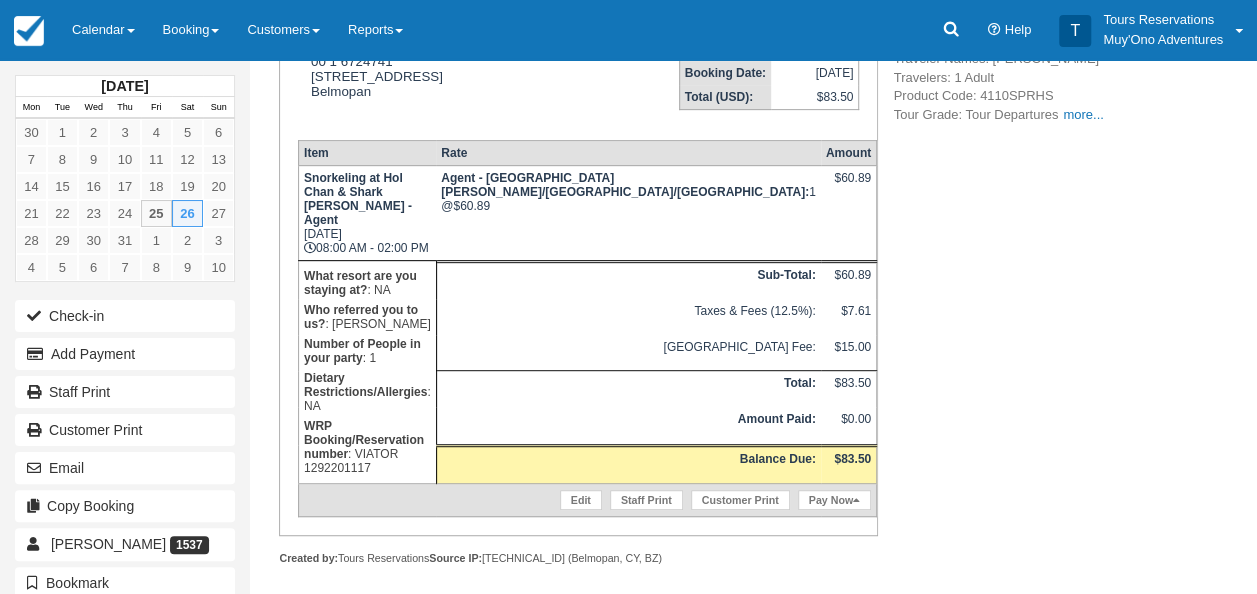 scroll, scrollTop: 241, scrollLeft: 0, axis: vertical 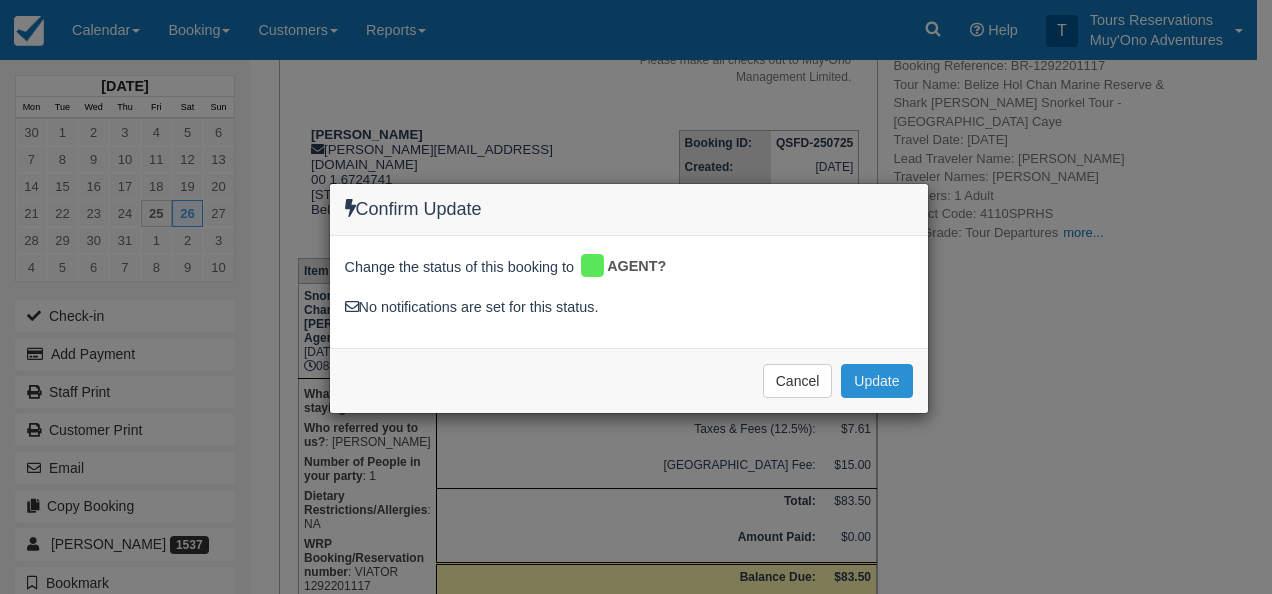 click on "Update" at bounding box center [876, 381] 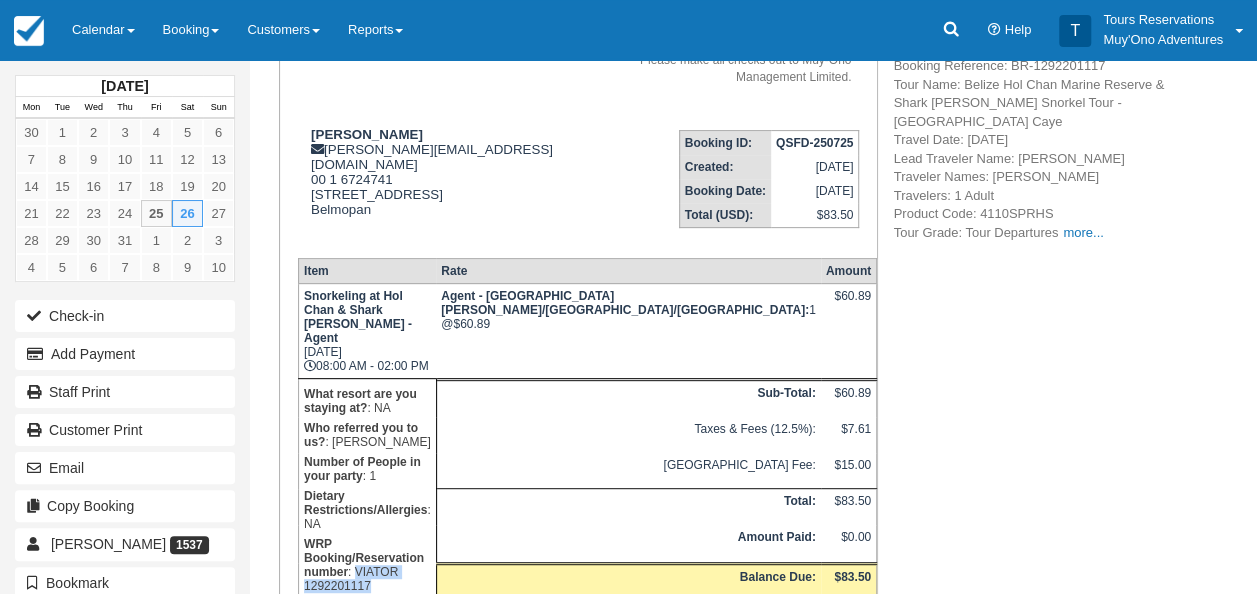 drag, startPoint x: 304, startPoint y: 439, endPoint x: 438, endPoint y: 451, distance: 134.53624 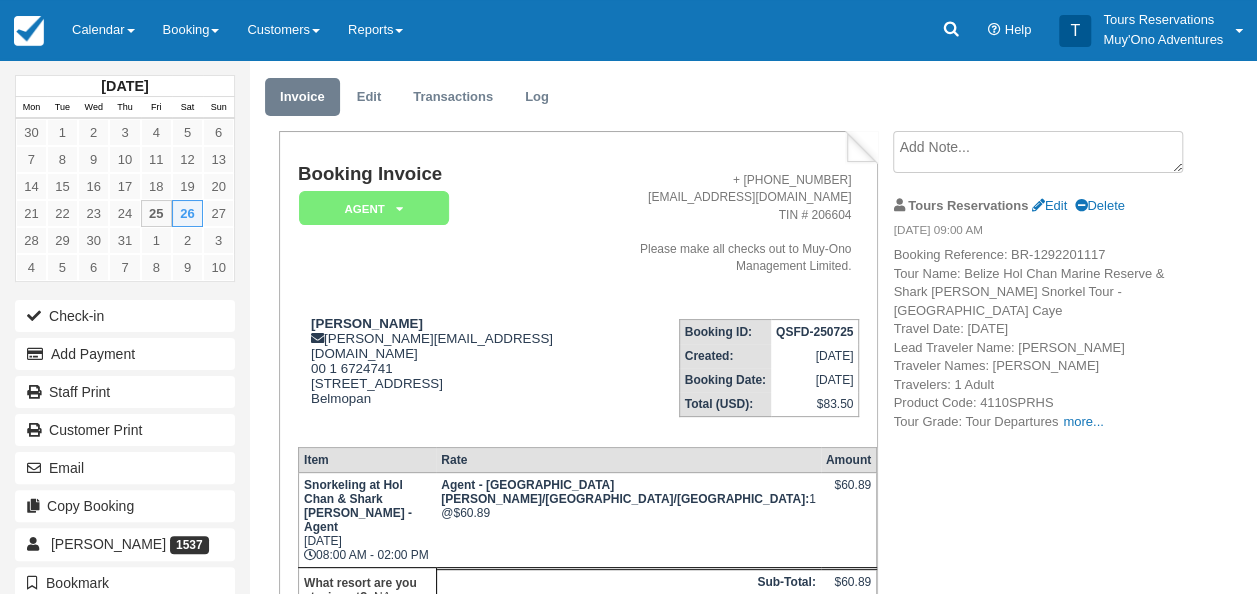 scroll, scrollTop: 0, scrollLeft: 0, axis: both 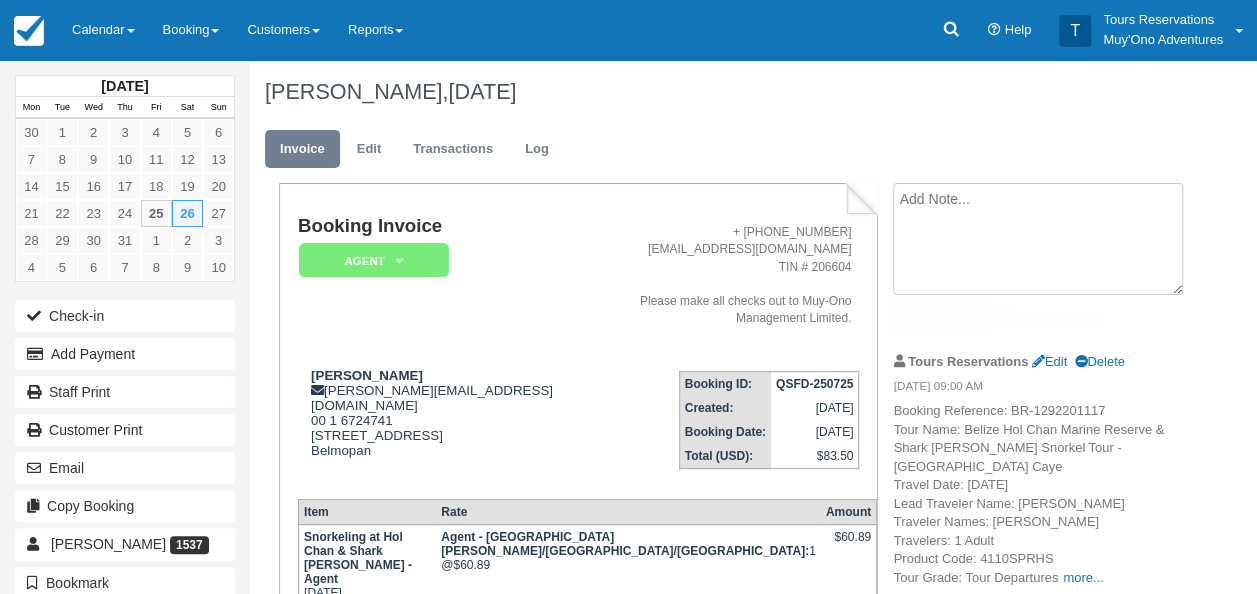 click at bounding box center [1038, 239] 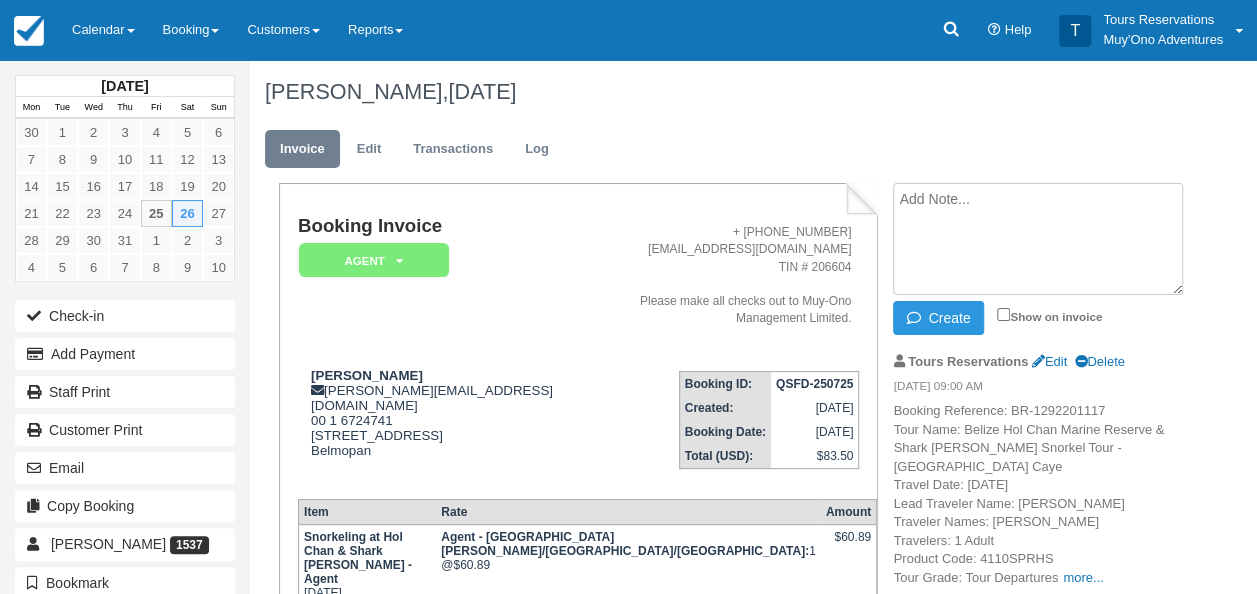 paste on "VIATOR 1292201117" 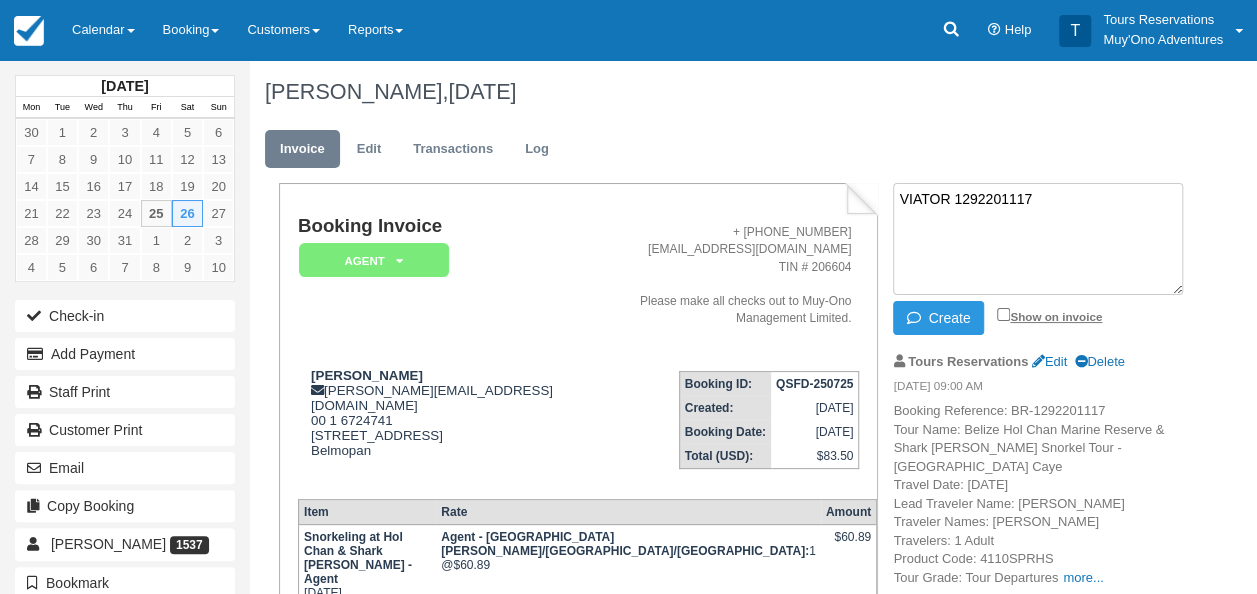 type on "VIATOR 1292201117" 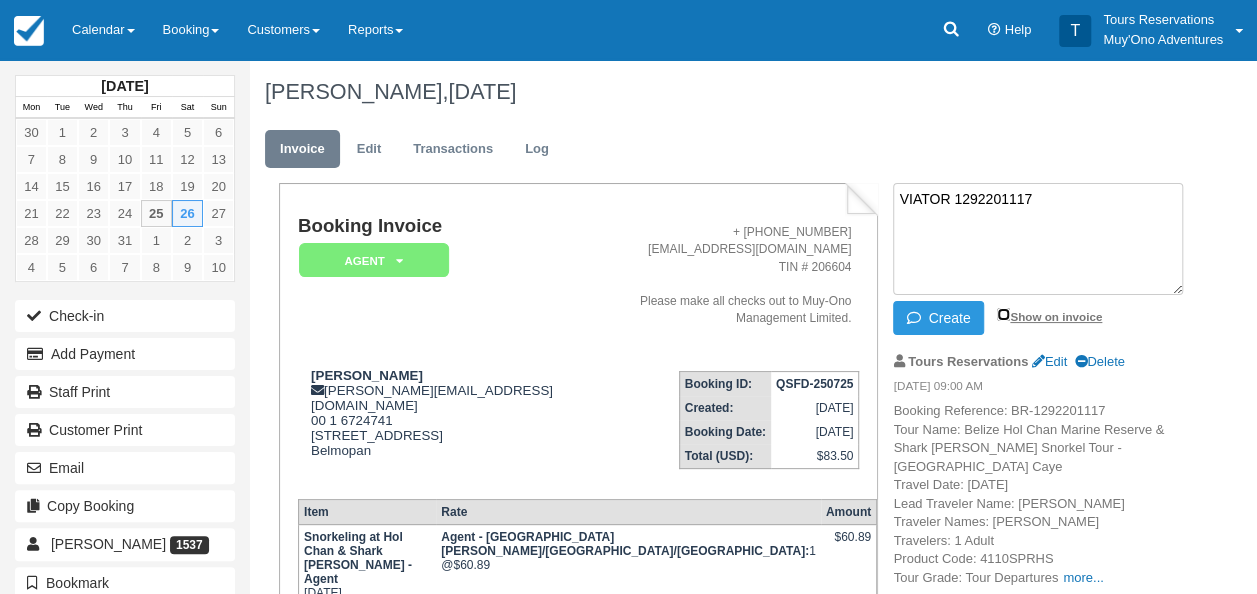 click on "Show on invoice" at bounding box center [1003, 314] 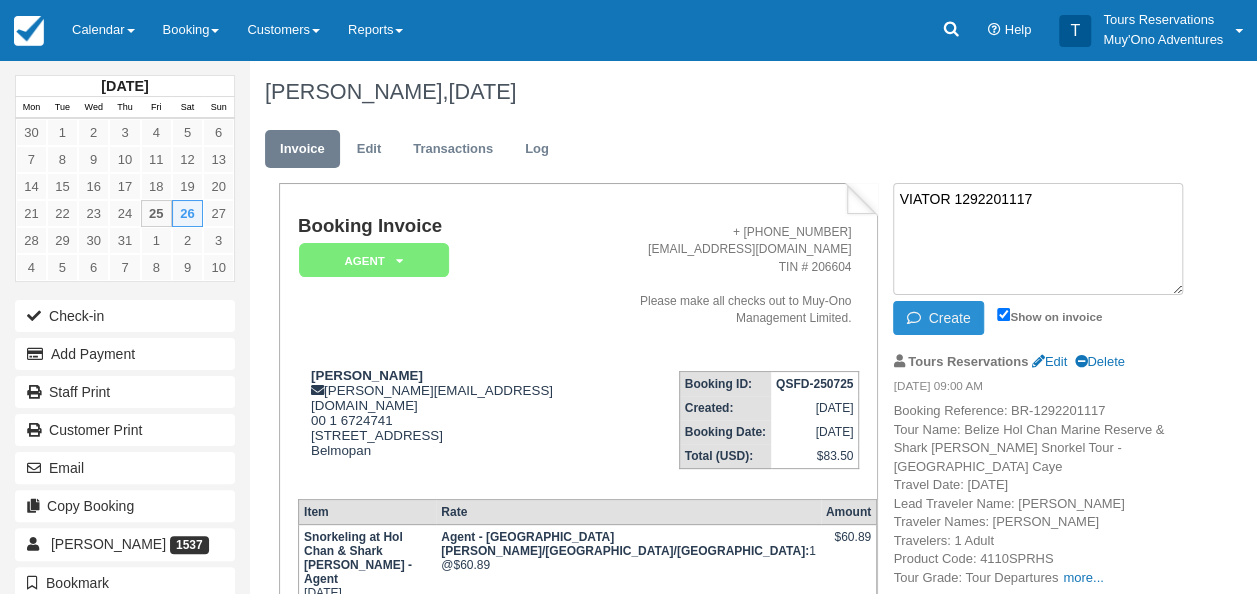click on "Create" at bounding box center [938, 318] 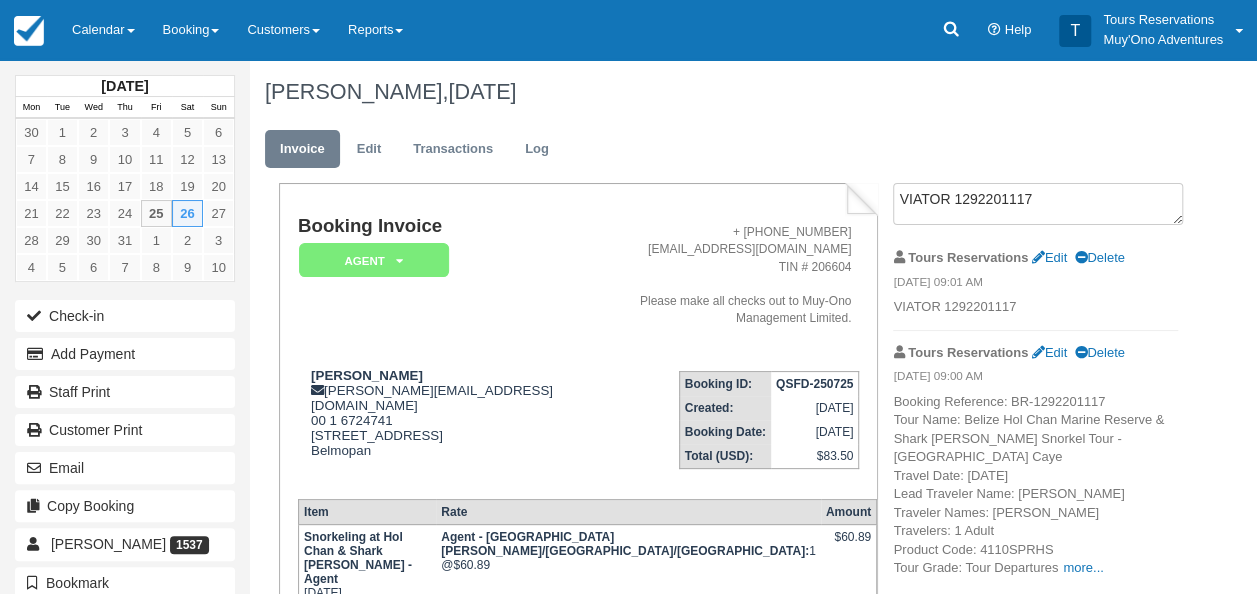 scroll, scrollTop: 0, scrollLeft: 0, axis: both 